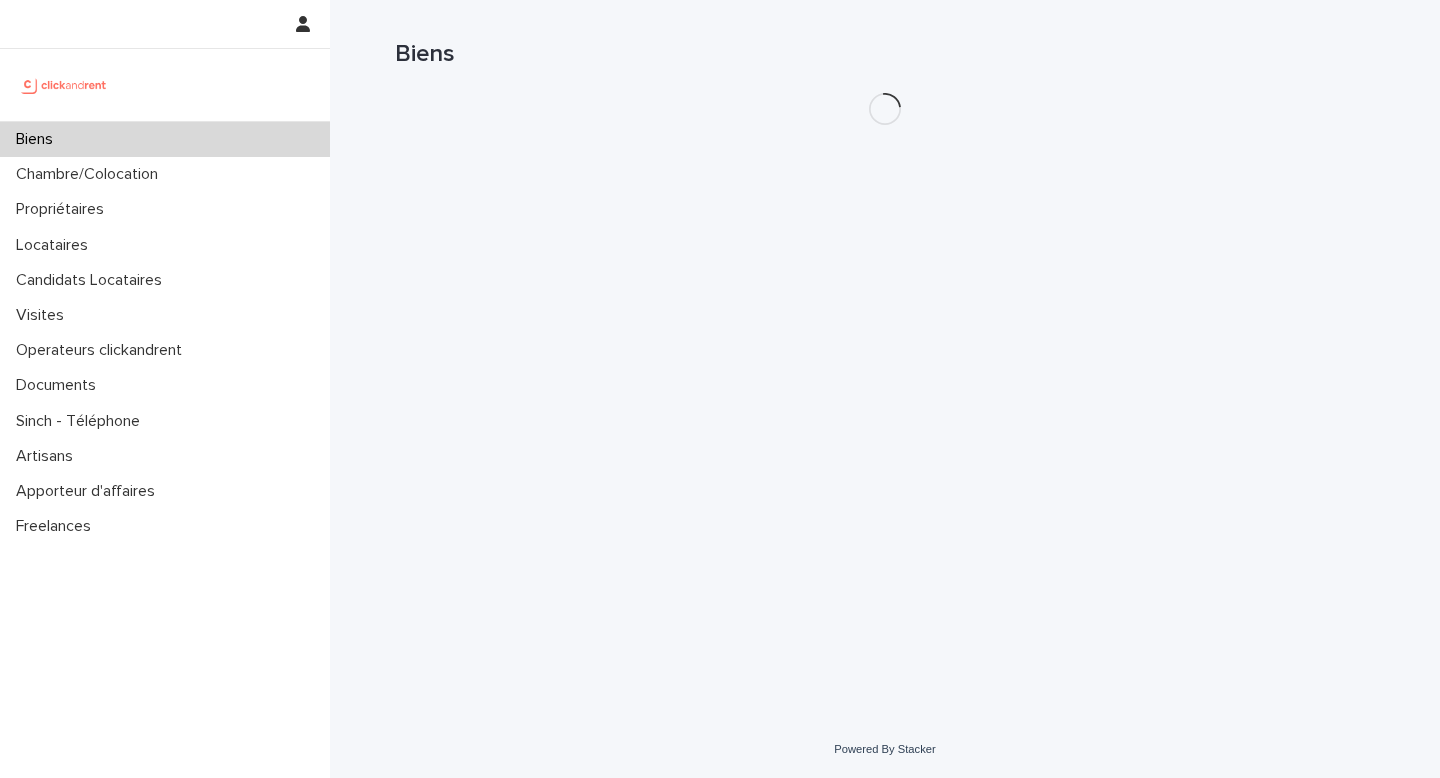 scroll, scrollTop: 0, scrollLeft: 0, axis: both 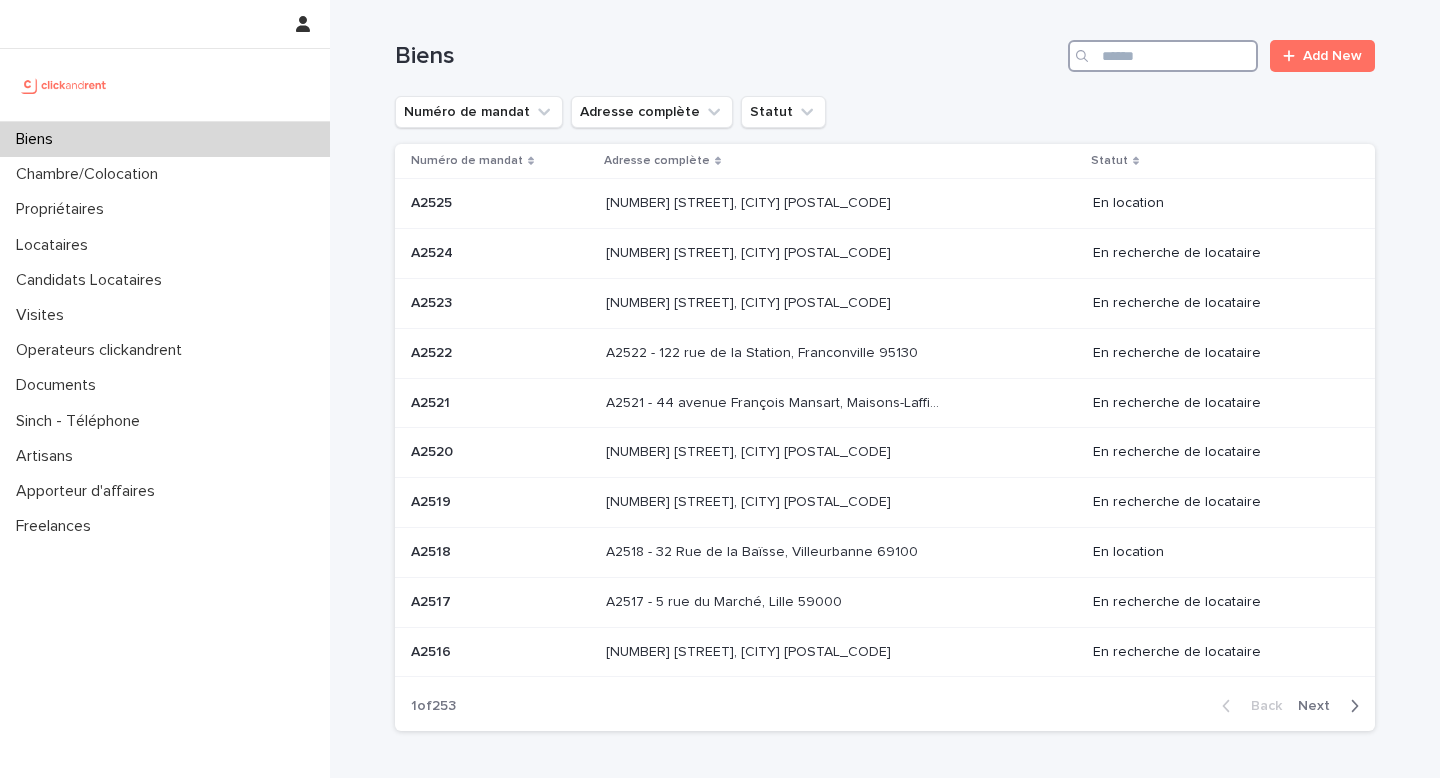 click at bounding box center [1163, 56] 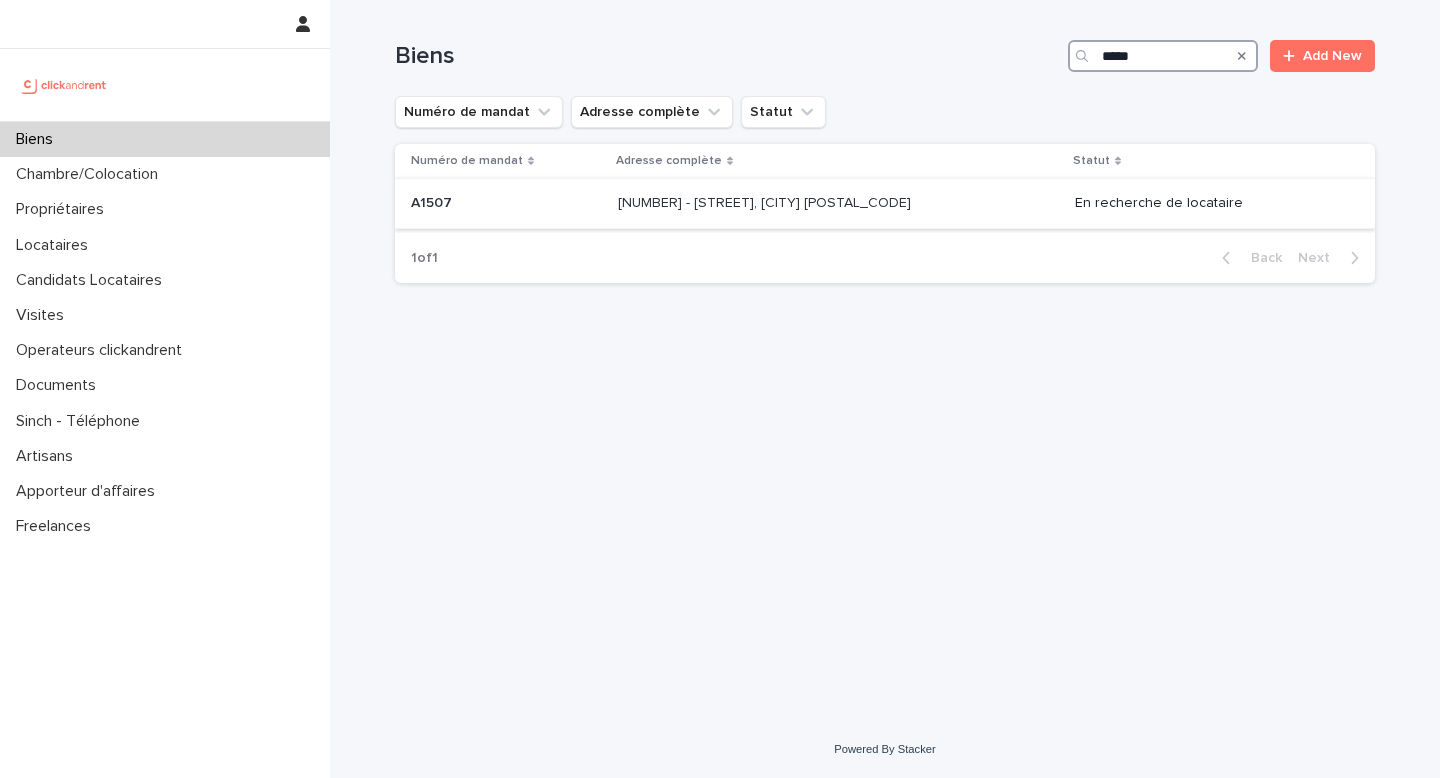 type on "*****" 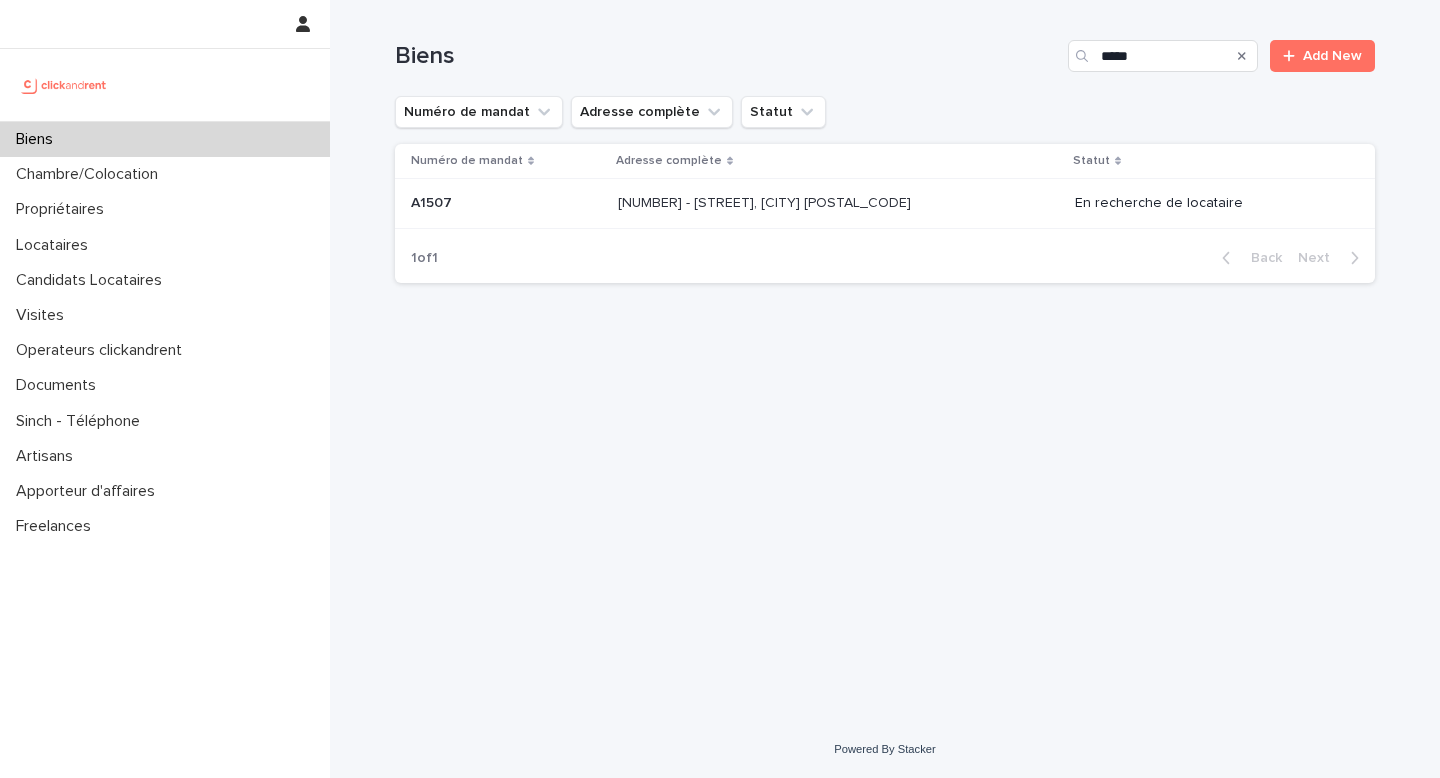 click on "A1507 - [NUMBER] [STREET],  [CITY] [POSTAL_CODE] A1507 - [NUMBER] [STREET],  [CITY] [POSTAL_CODE]" at bounding box center [838, 203] 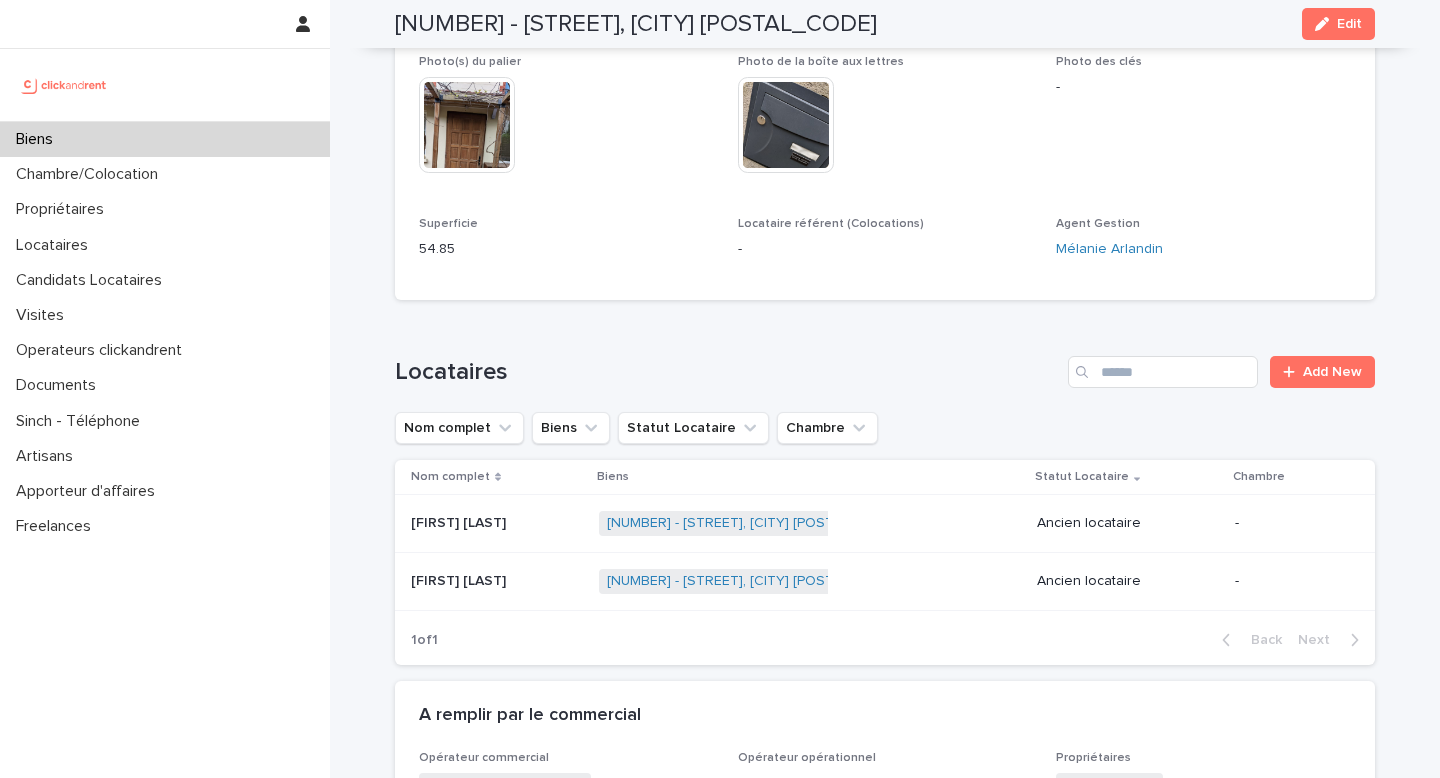 scroll, scrollTop: 633, scrollLeft: 0, axis: vertical 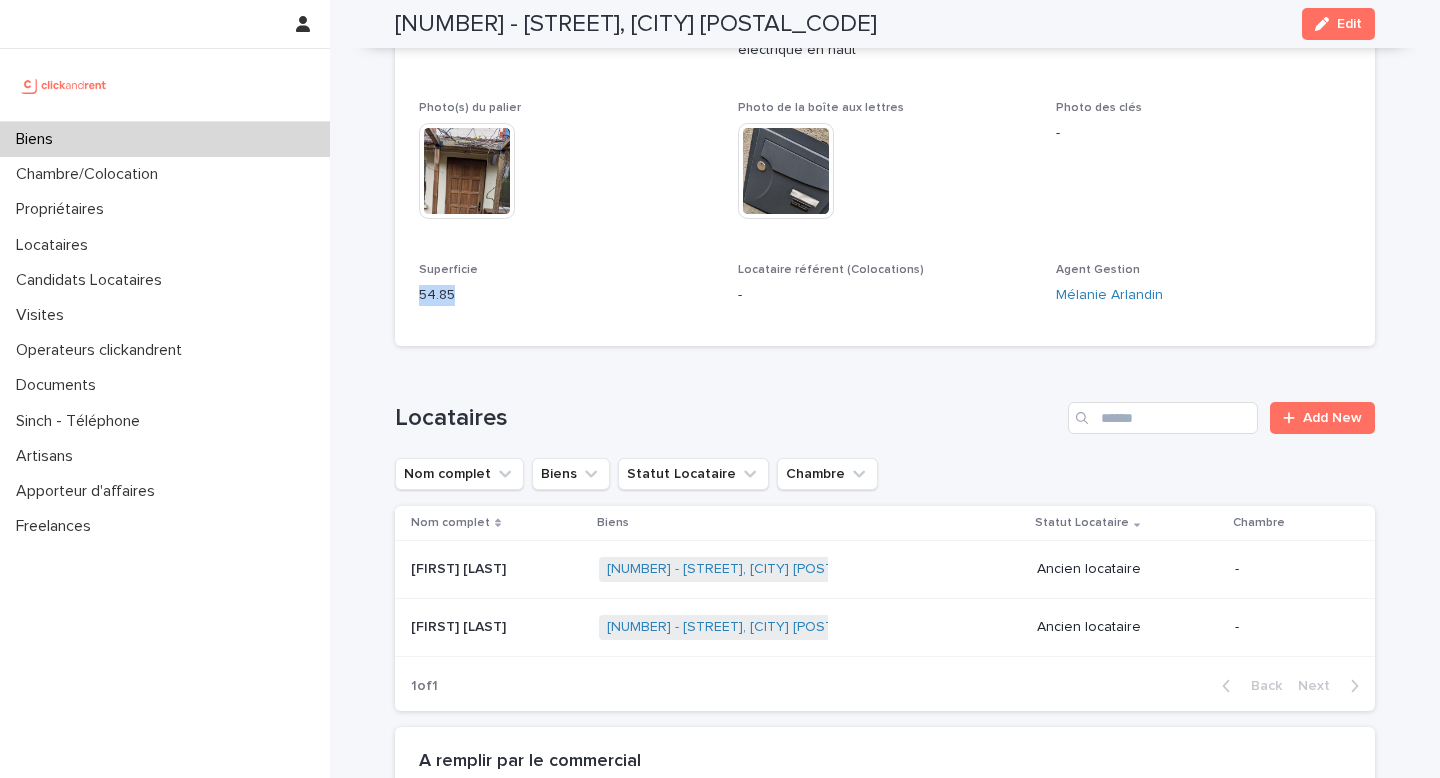 drag, startPoint x: 412, startPoint y: 267, endPoint x: 504, endPoint y: 281, distance: 93.05912 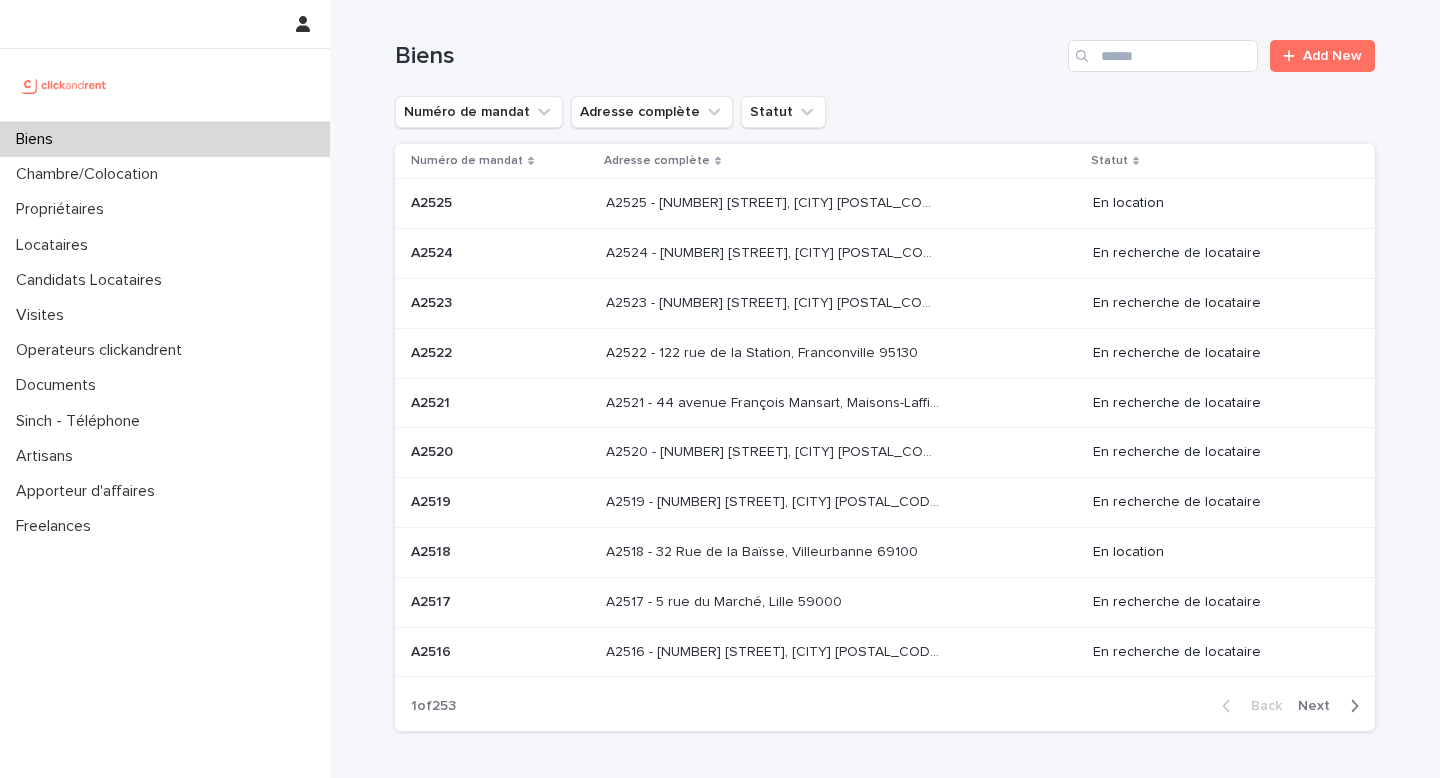 scroll, scrollTop: 0, scrollLeft: 0, axis: both 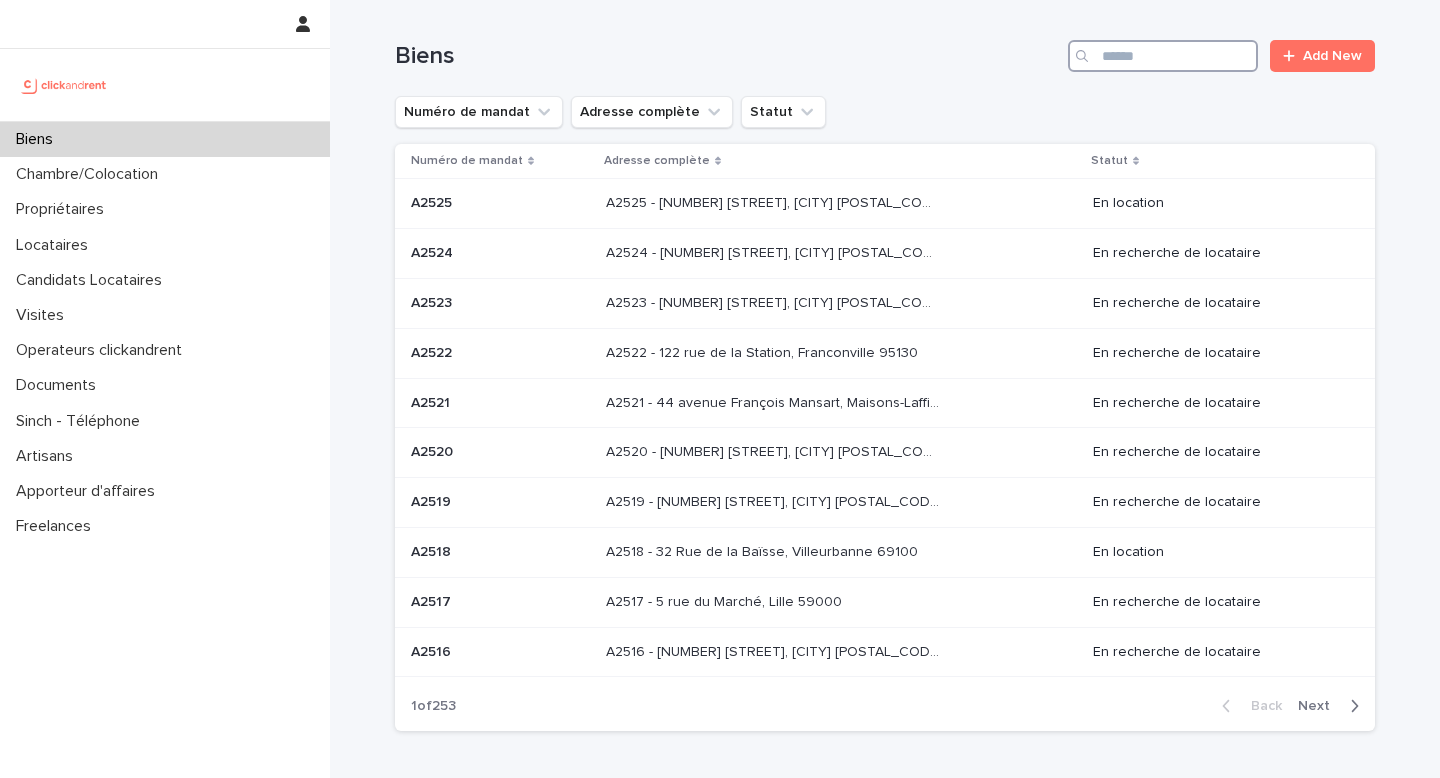 click at bounding box center (1163, 56) 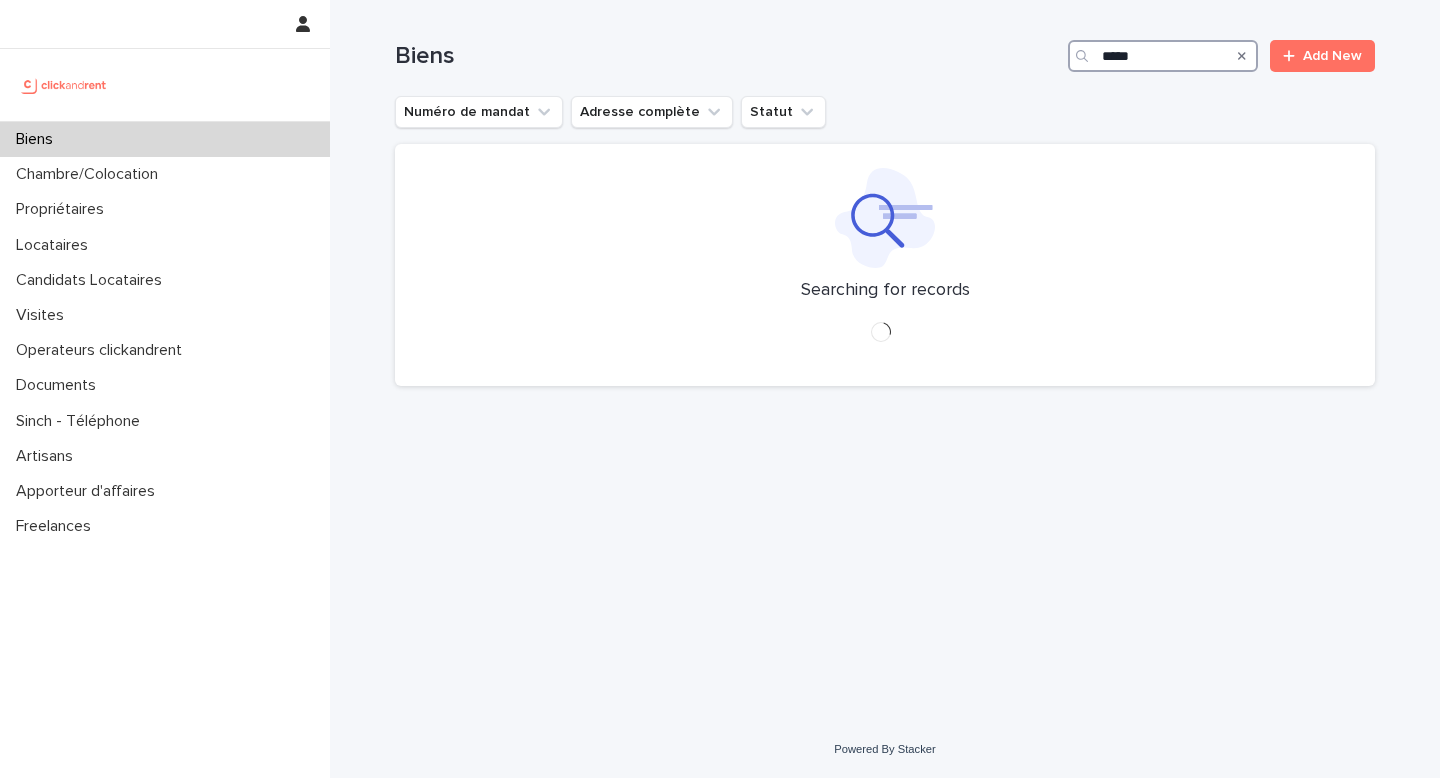 type on "*****" 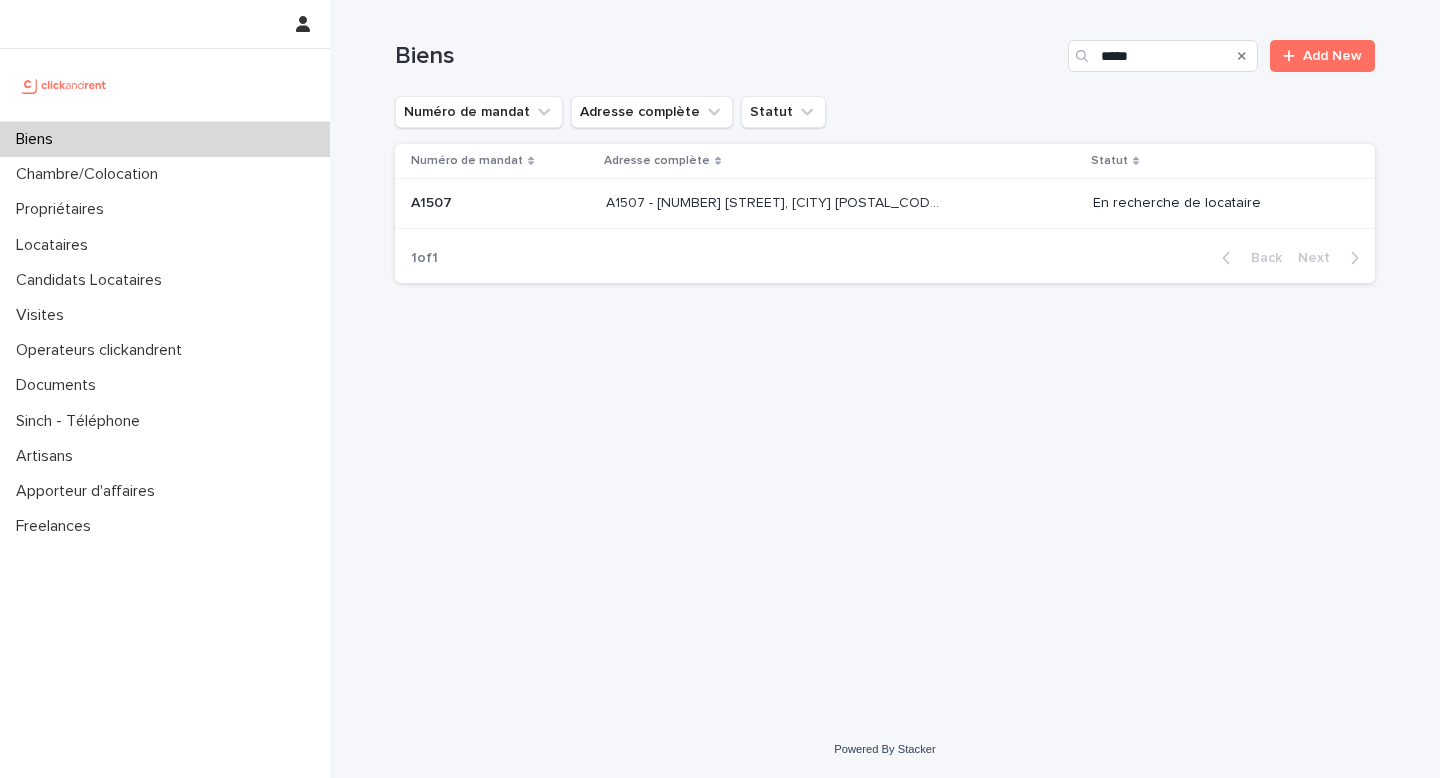 click on "A1507 - [NUMBER] [STREET],  [CITY] [POSTAL_CODE] A1507 - [NUMBER] [STREET],  [CITY] [POSTAL_CODE]" at bounding box center (841, 204) 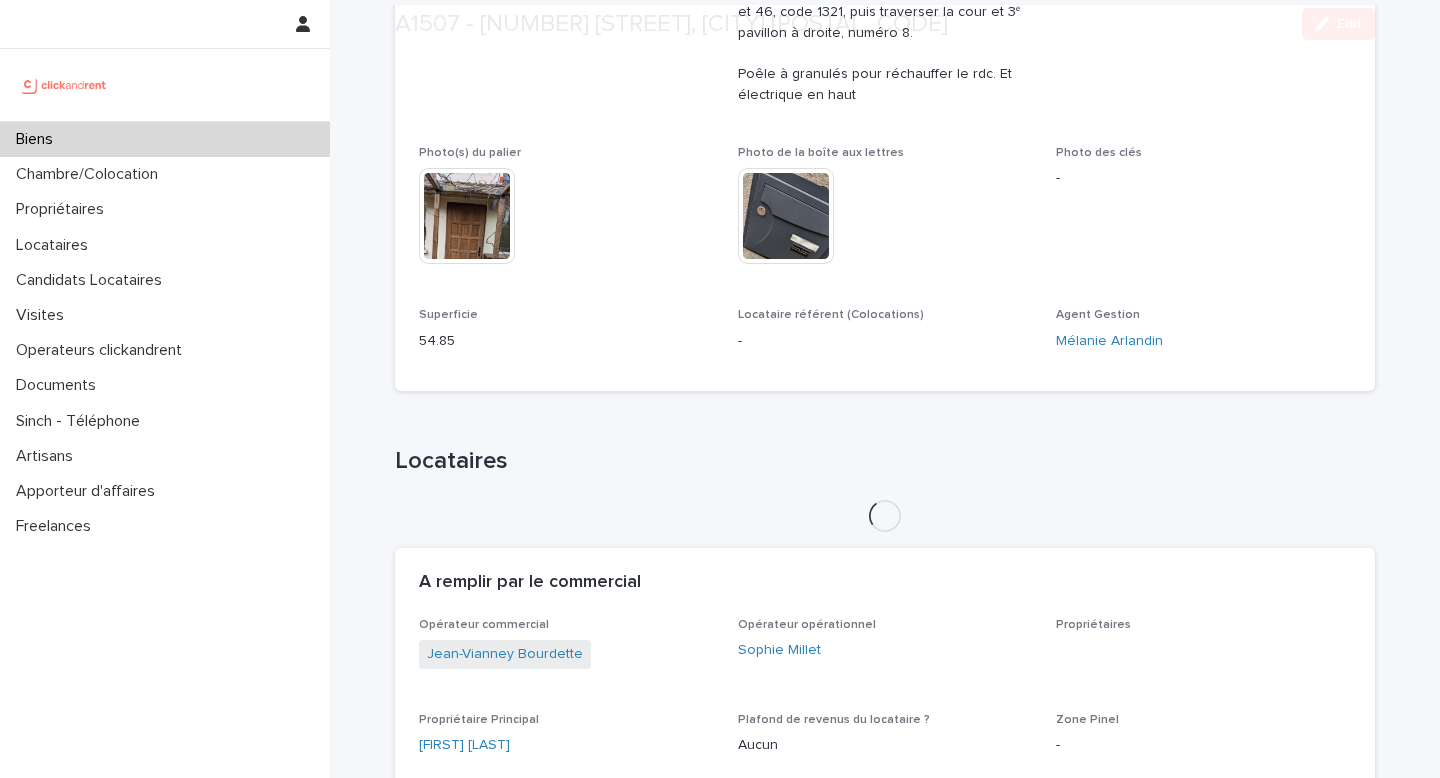 scroll, scrollTop: 655, scrollLeft: 0, axis: vertical 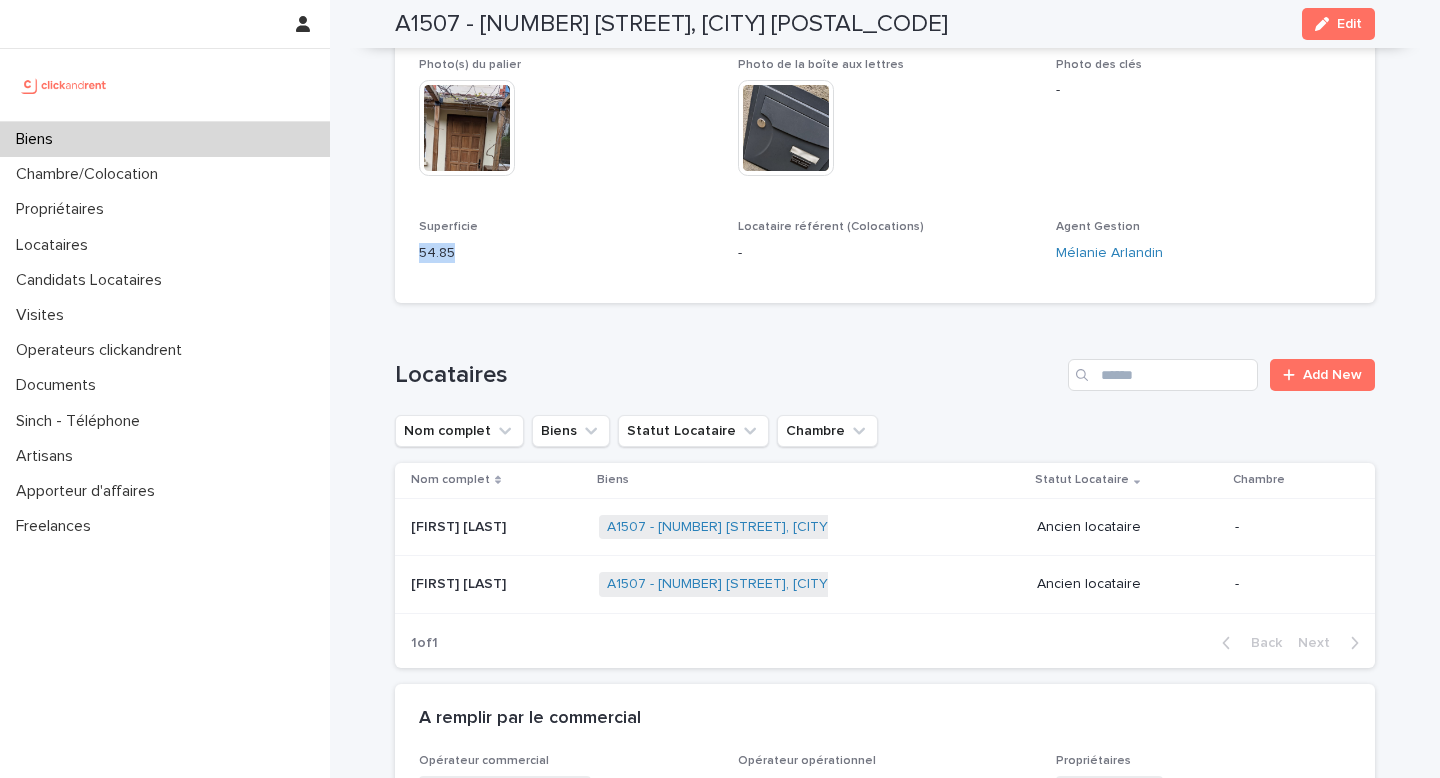 drag, startPoint x: 408, startPoint y: 257, endPoint x: 512, endPoint y: 254, distance: 104.04326 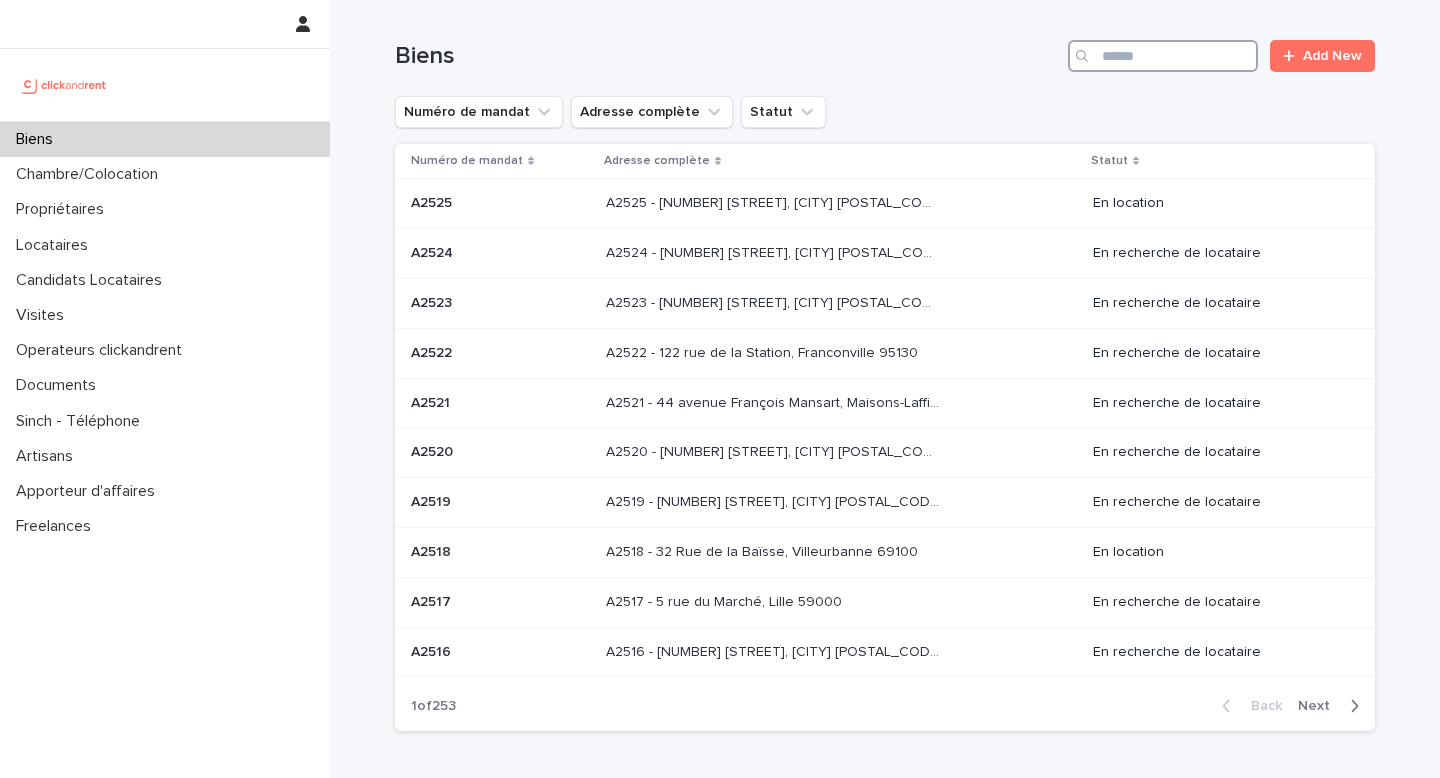 click at bounding box center [1163, 56] 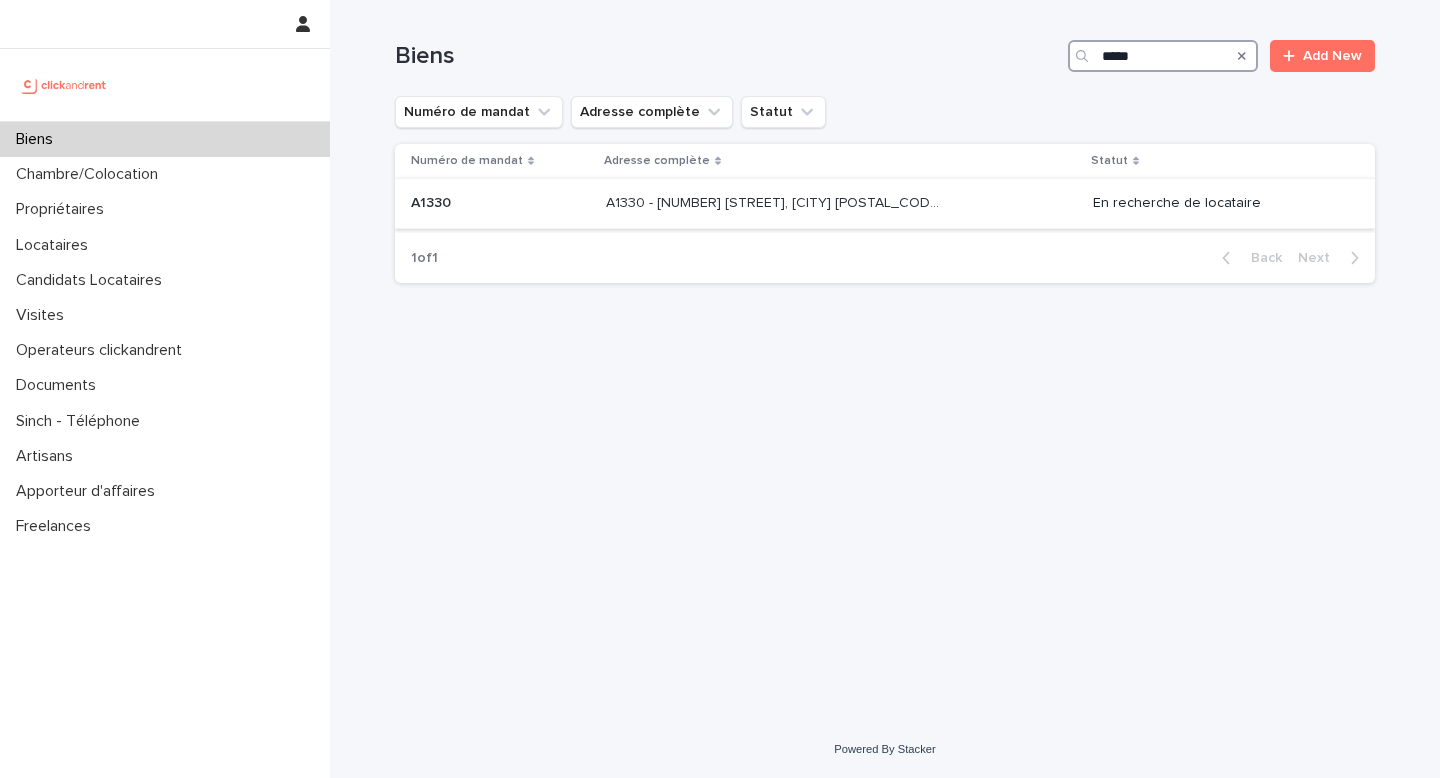 type on "*****" 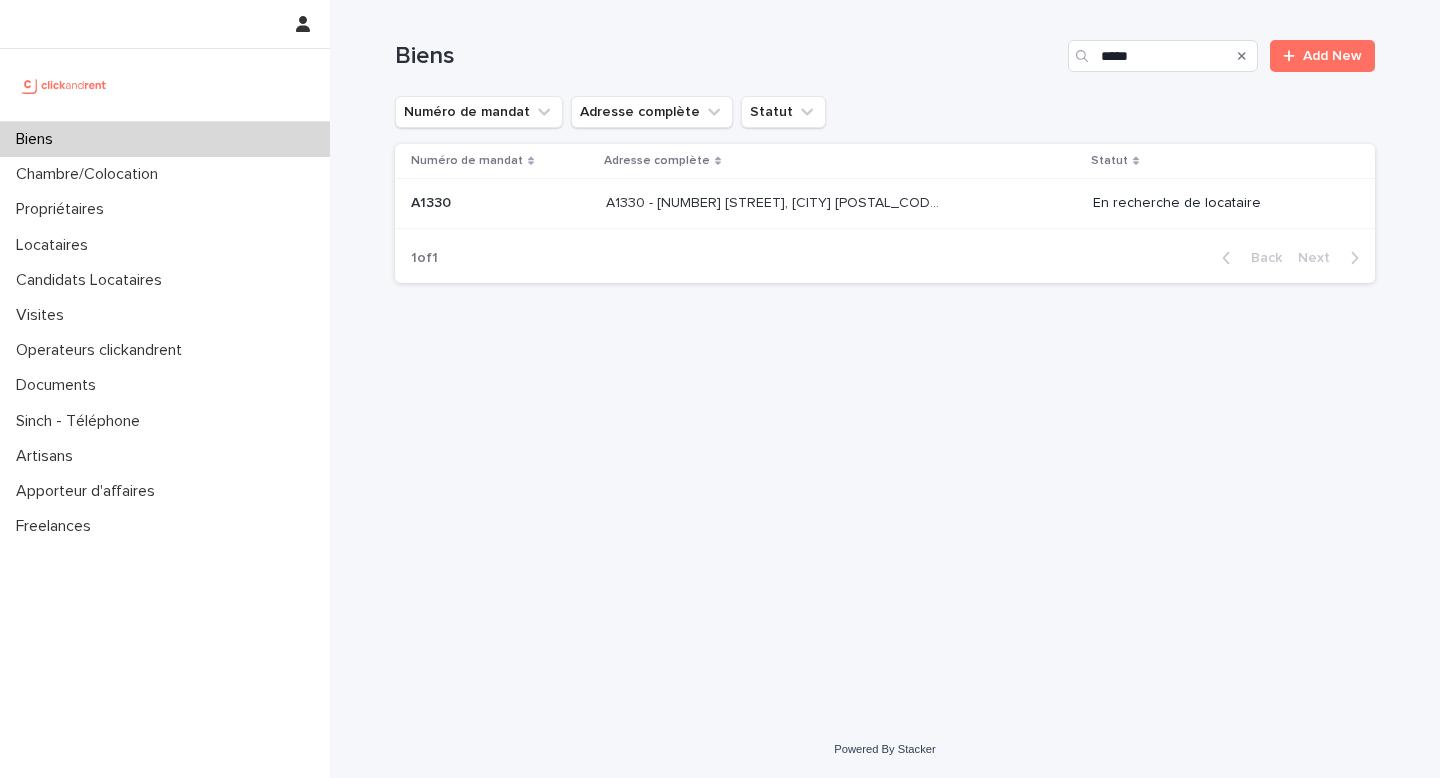 click on "A1330 - [NUMBER] [STREET],  [CITY] [POSTAL_CODE] A1330 - [NUMBER] [STREET],  [CITY] [POSTAL_CODE]" at bounding box center (841, 203) 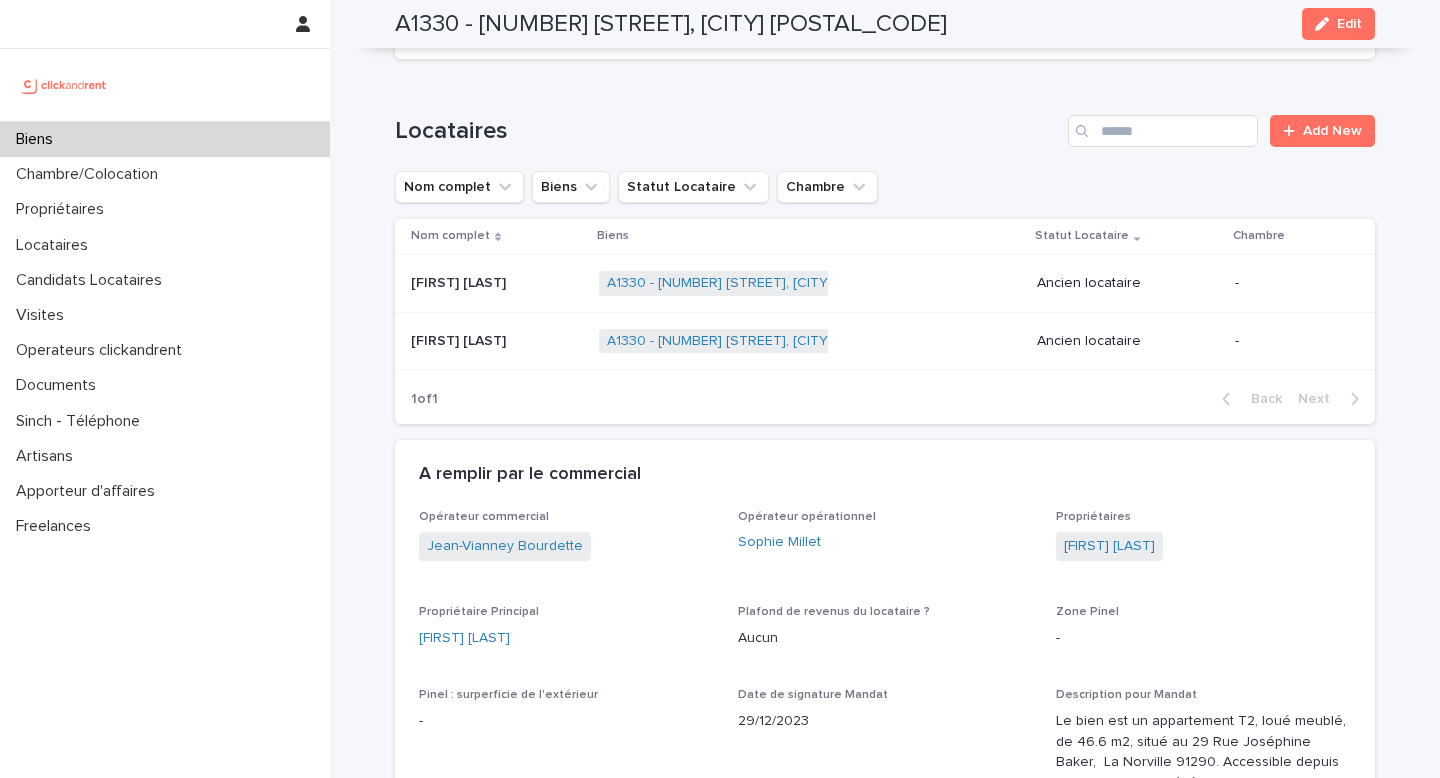 scroll, scrollTop: 984, scrollLeft: 0, axis: vertical 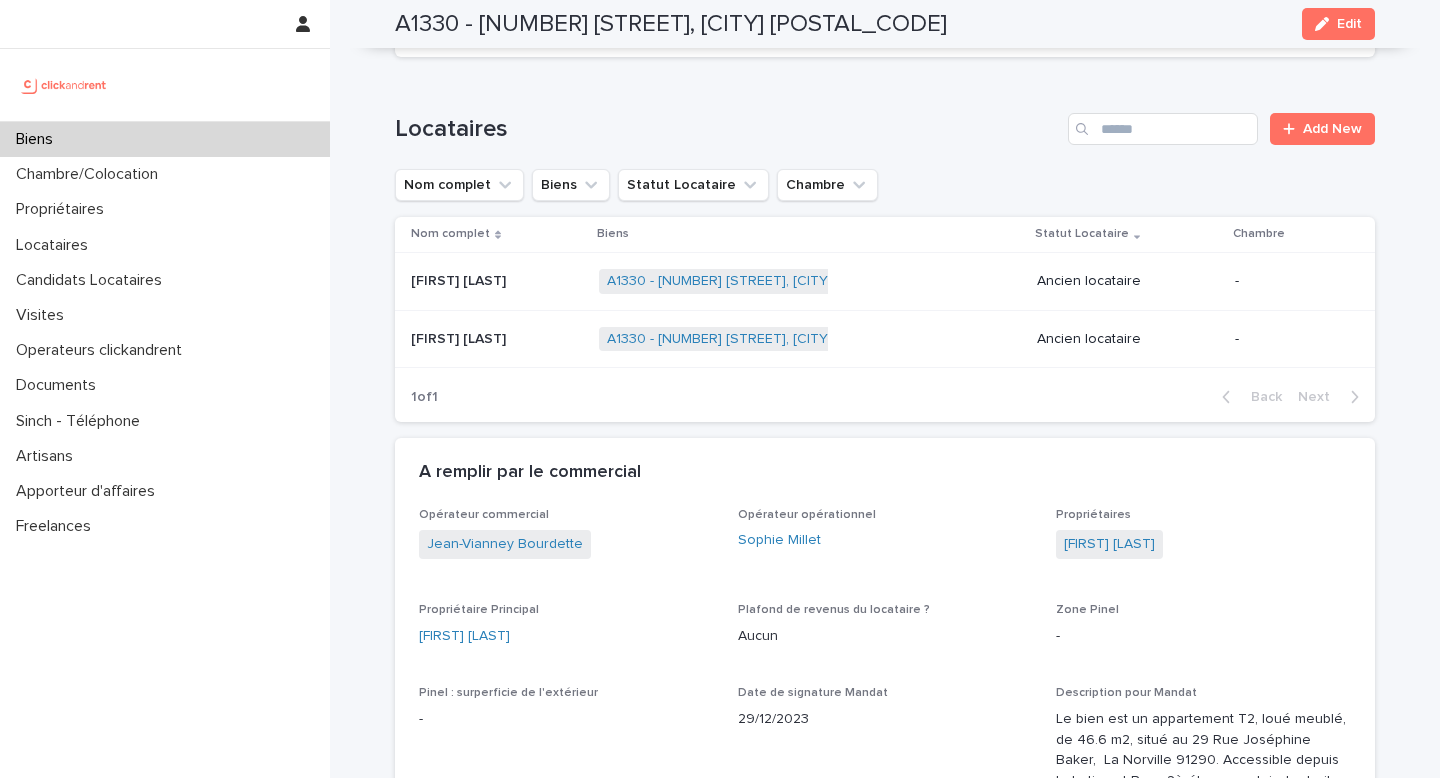 click on "[FIRST] [LAST]" at bounding box center [566, 636] 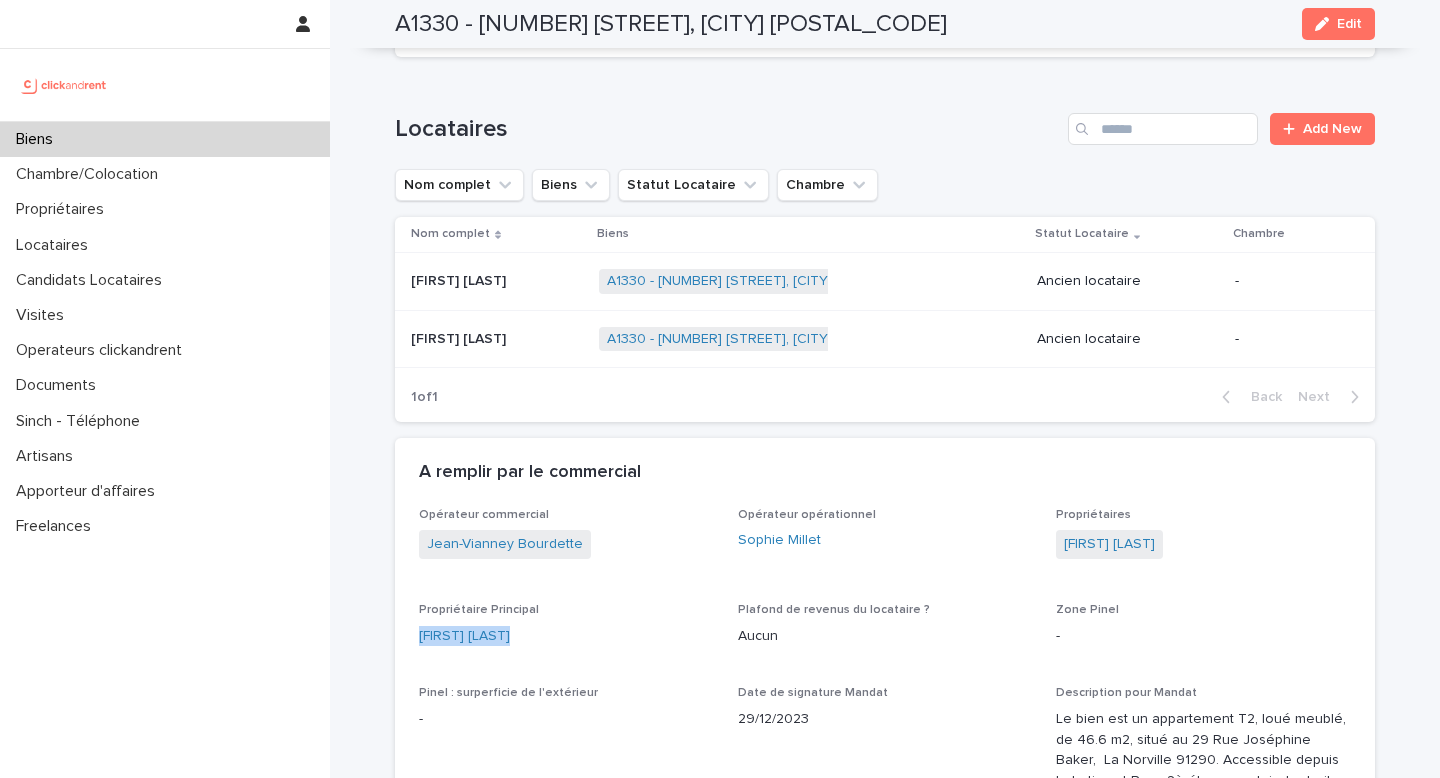click on "[FIRST] [LAST]" at bounding box center [566, 636] 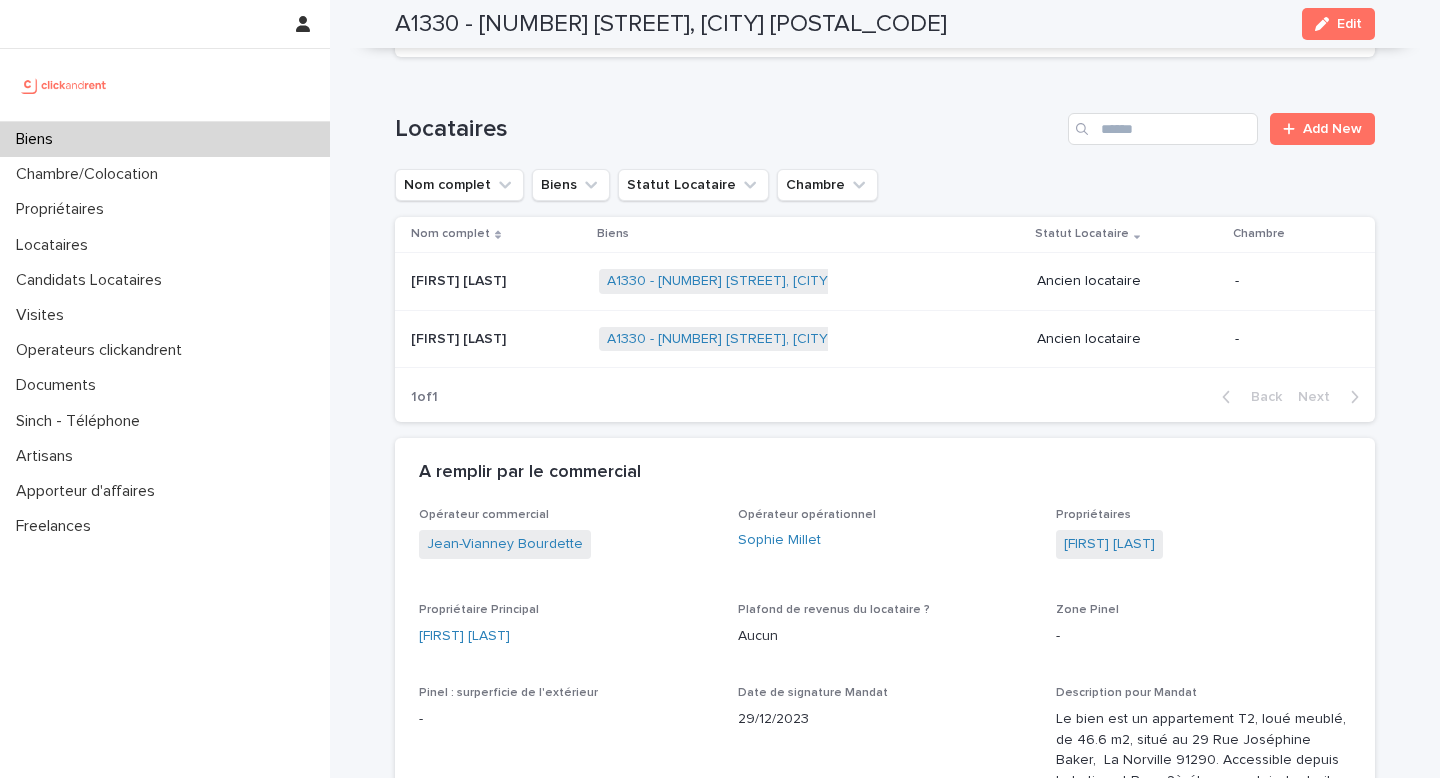 click on "A1330 - [NUMBER] [STREET],  [CITY] [POSTAL_CODE]" at bounding box center (671, 24) 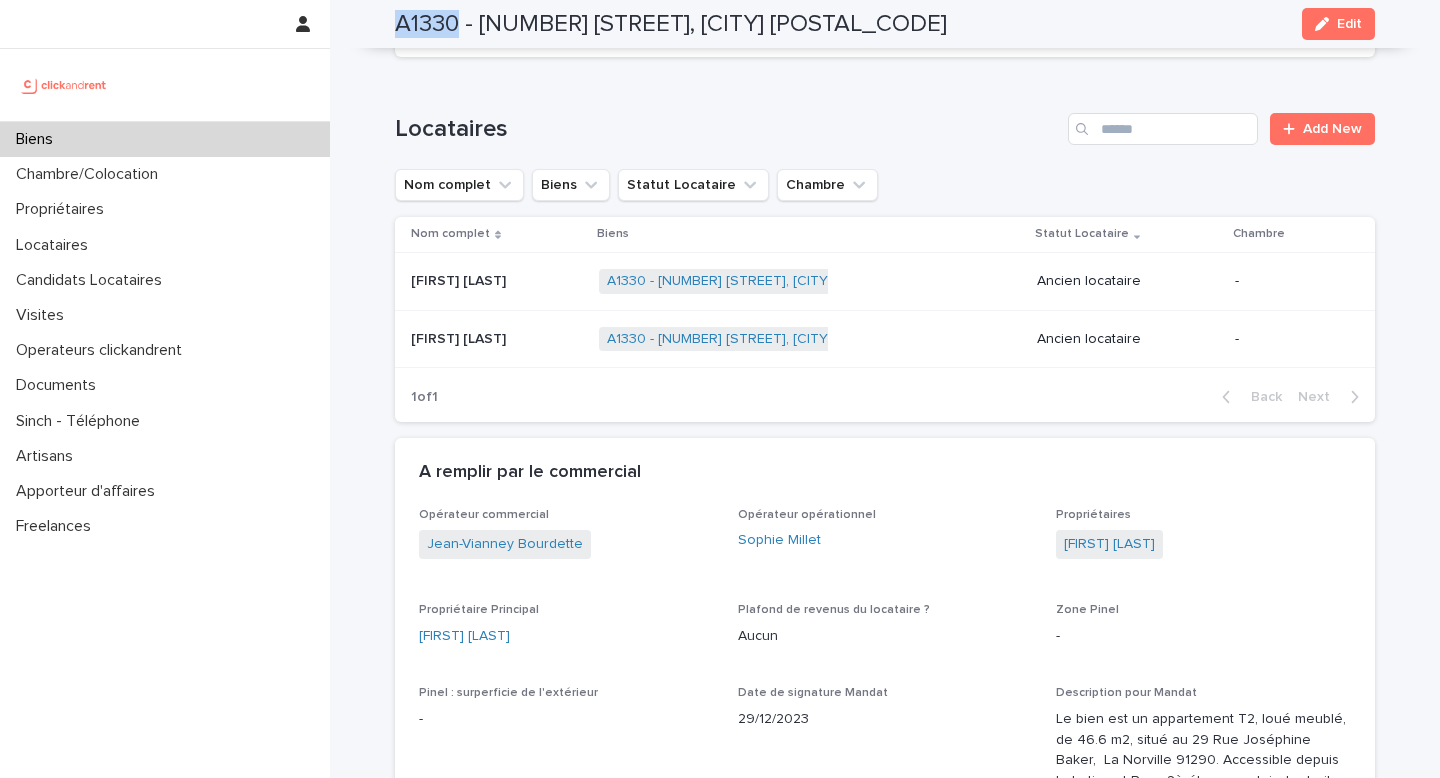 click on "A1330 - [NUMBER] [STREET],  [CITY] [POSTAL_CODE]" at bounding box center [671, 24] 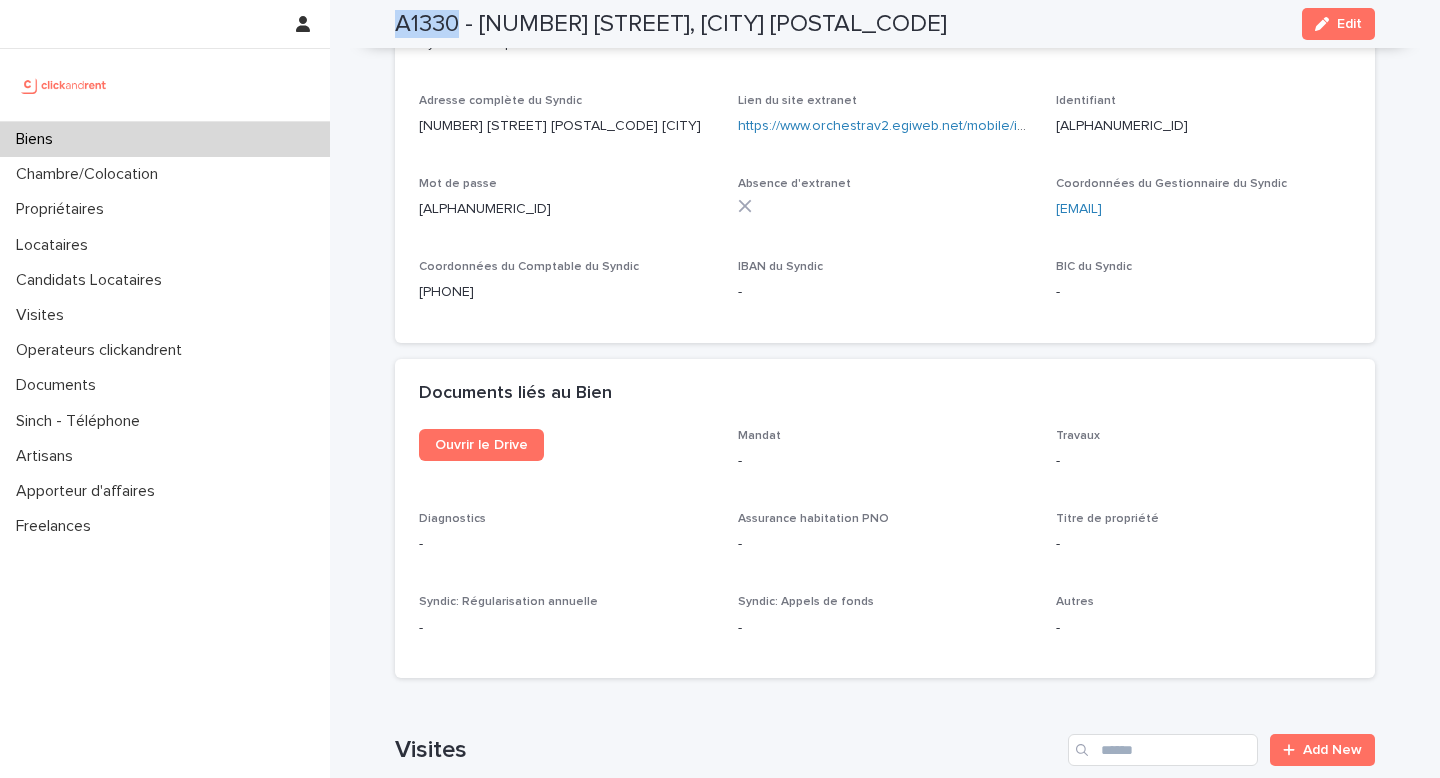 scroll, scrollTop: 7517, scrollLeft: 0, axis: vertical 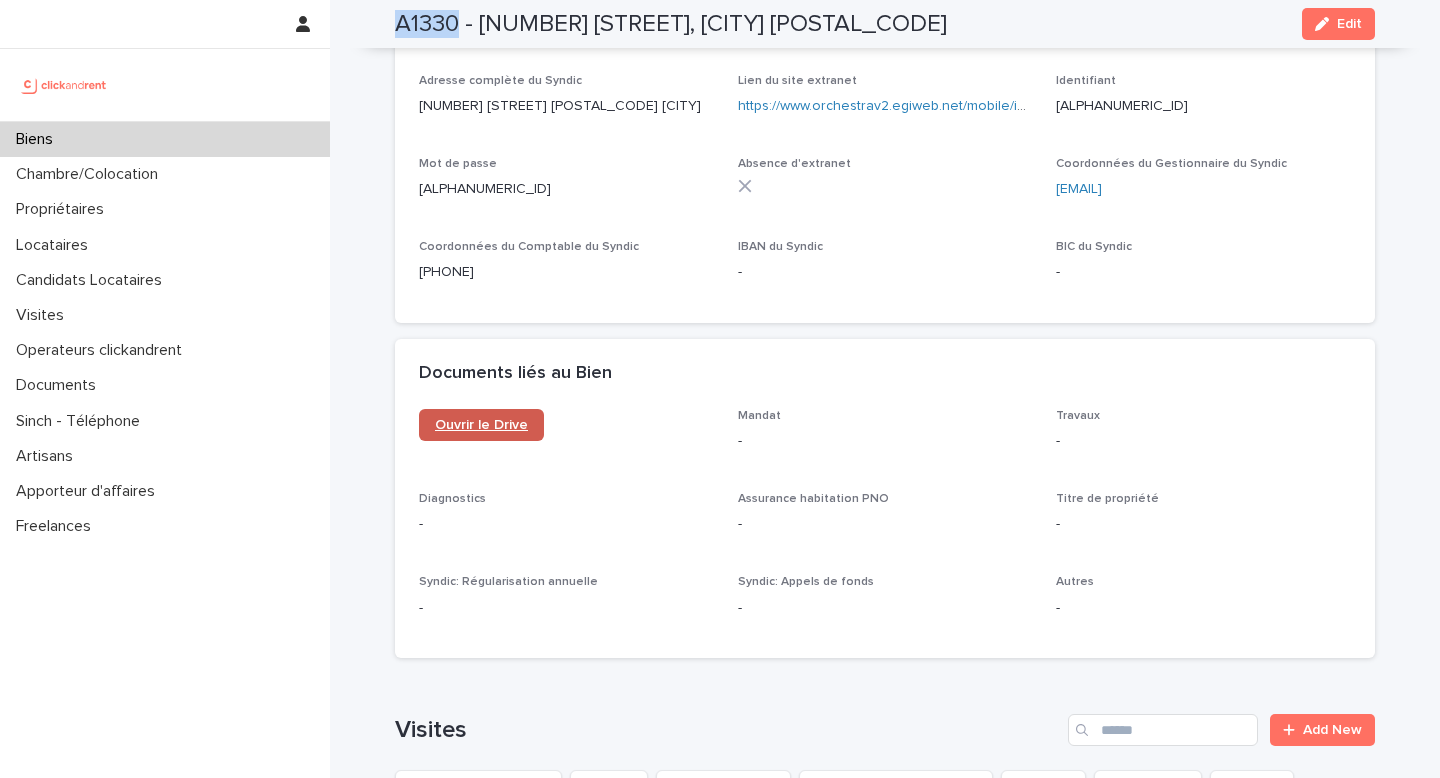 click on "Ouvrir le Drive" at bounding box center (481, 425) 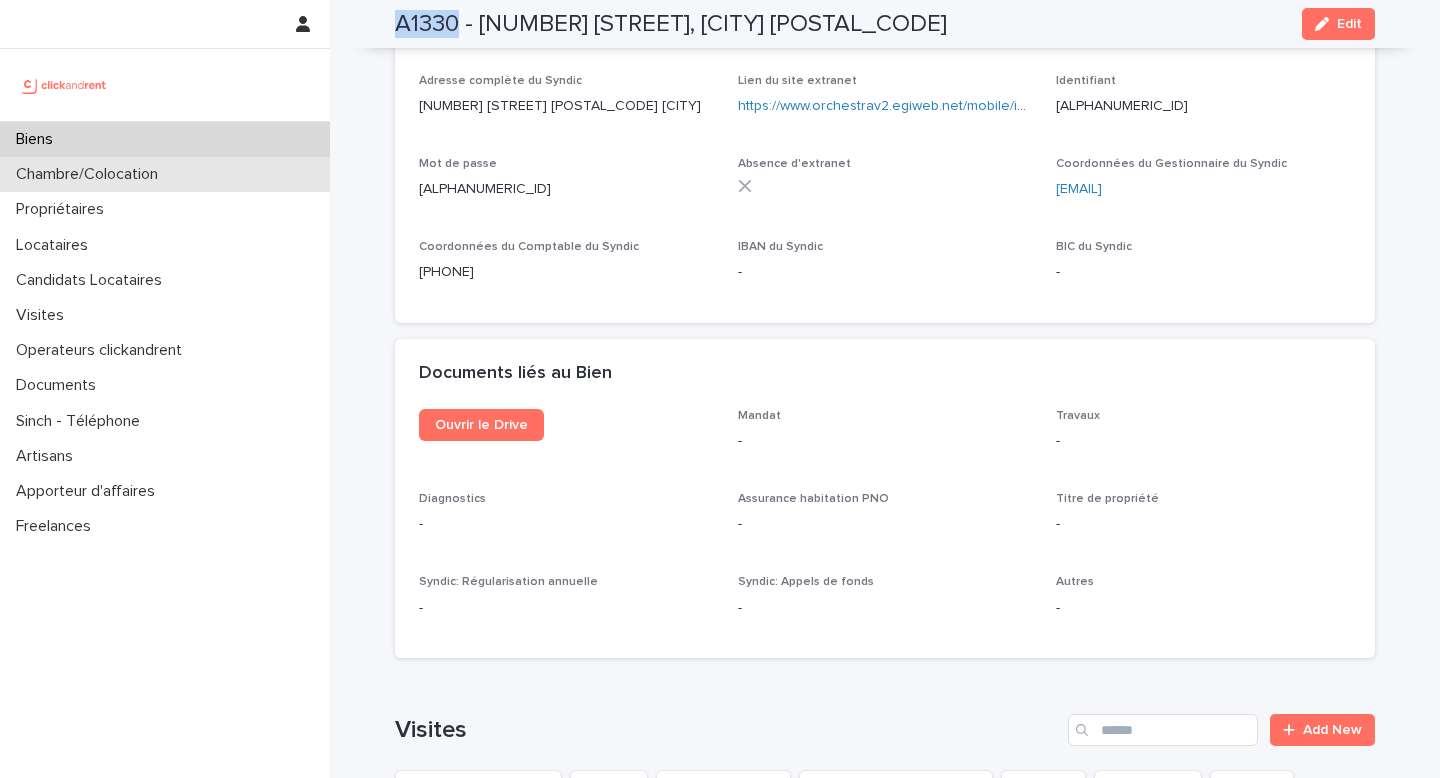 click on "Chambre/Colocation" at bounding box center (165, 174) 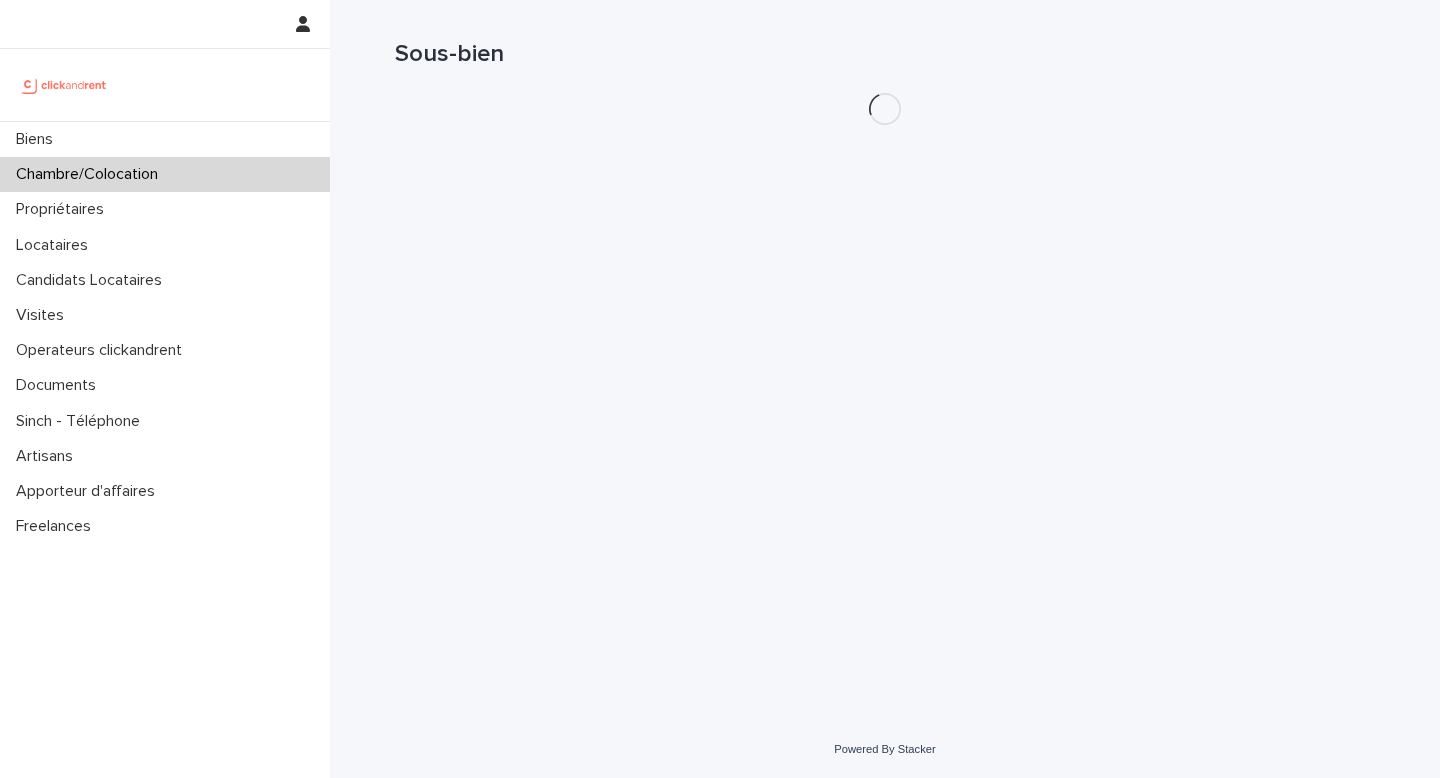 scroll, scrollTop: 0, scrollLeft: 0, axis: both 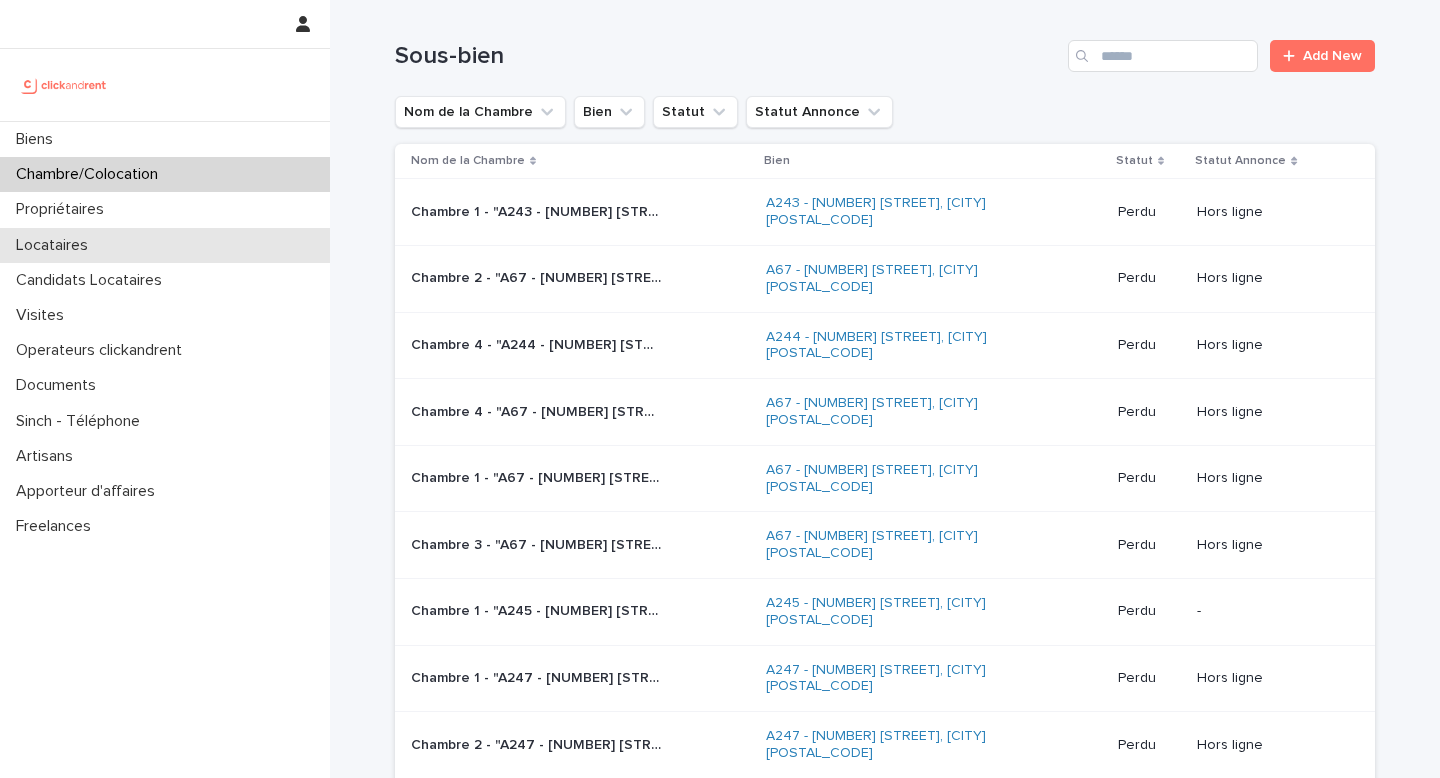 click on "Locataires" at bounding box center [165, 245] 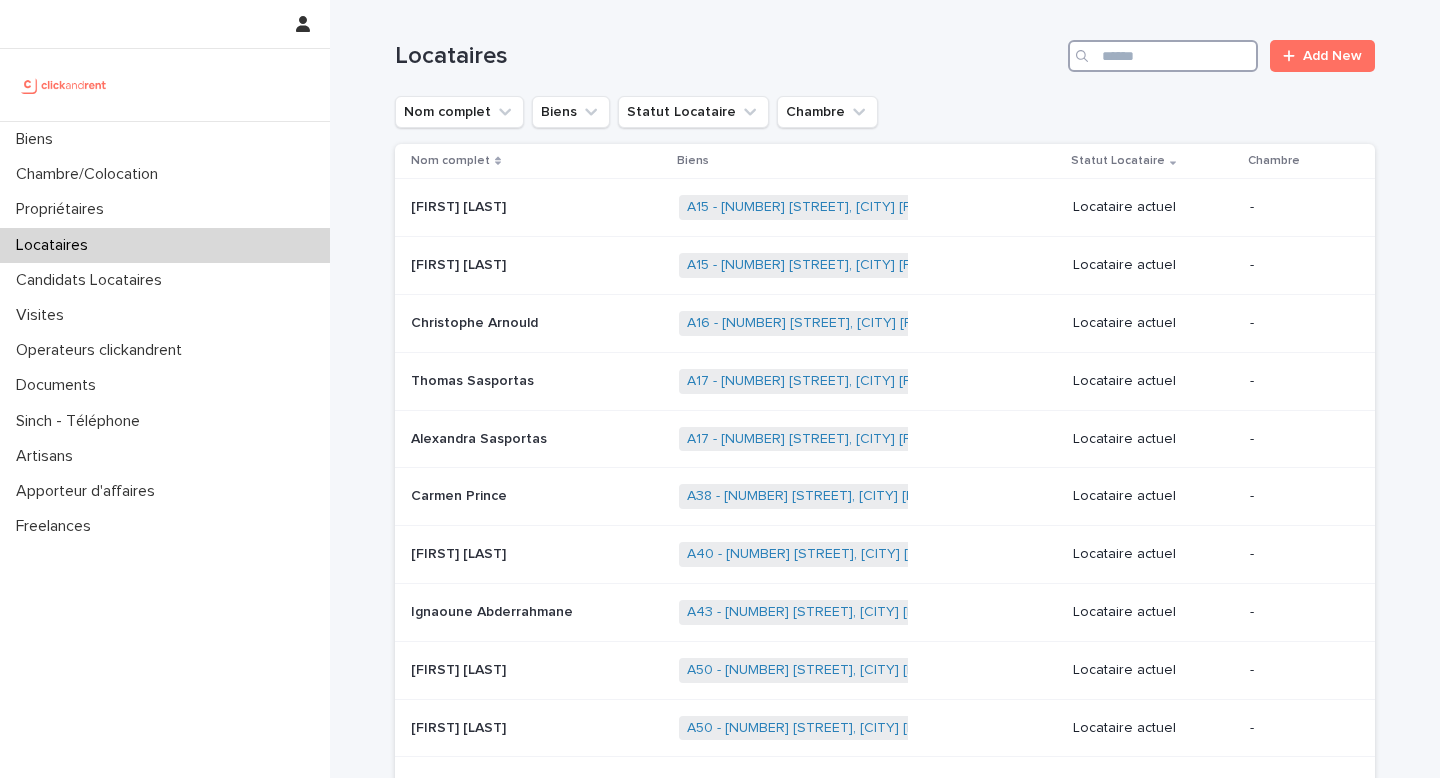 click at bounding box center (1163, 56) 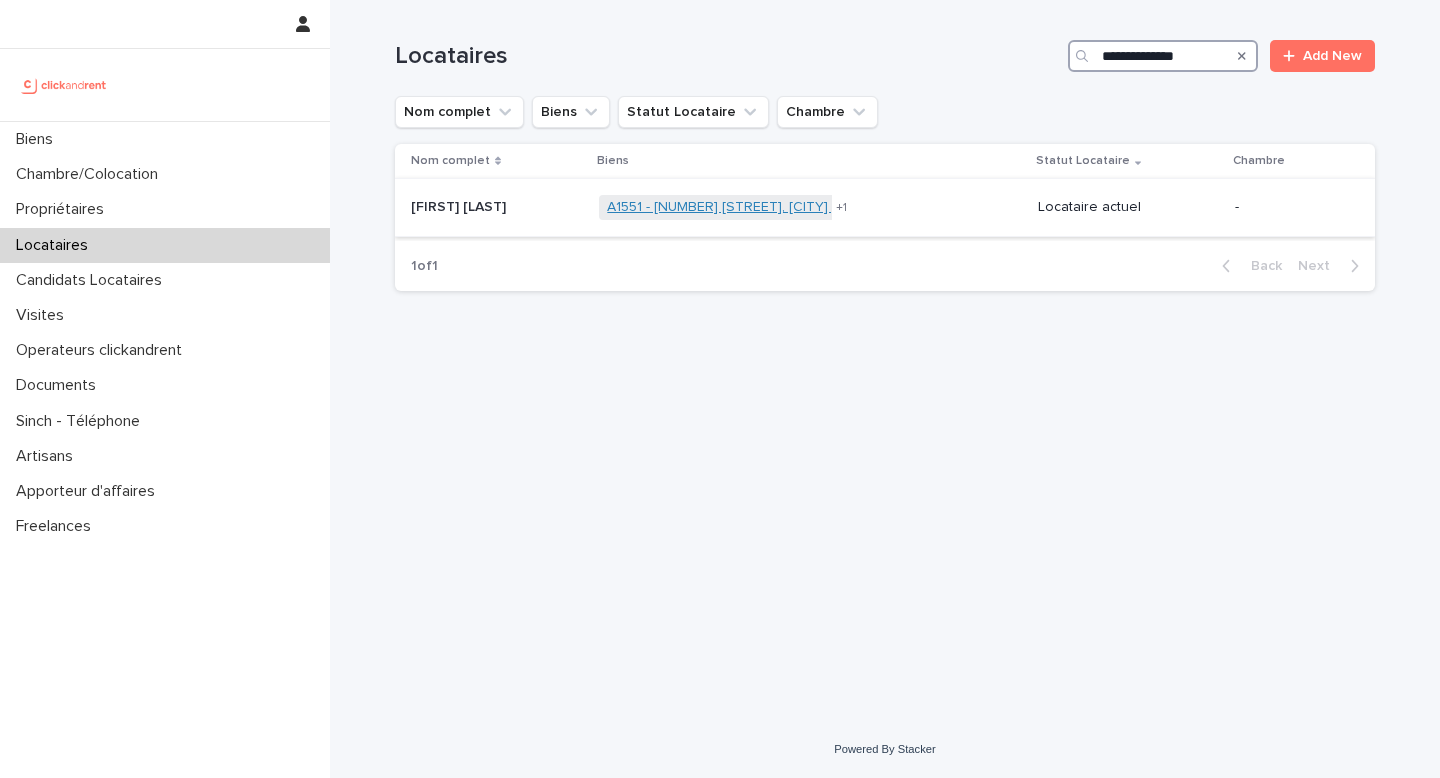 type on "**********" 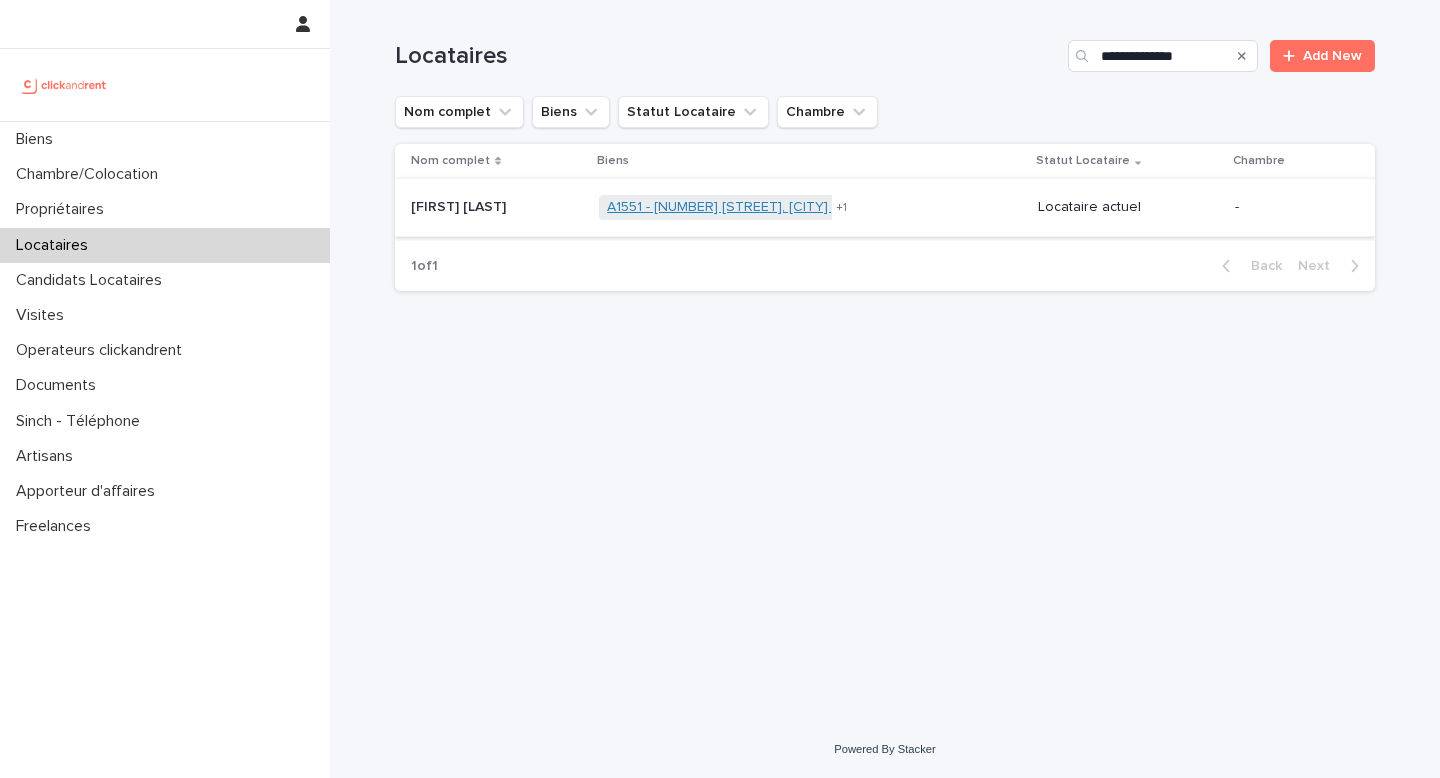 click on "A1551 - [NUMBER] [STREET],  [CITY] [POSTAL_CODE]" at bounding box center [773, 207] 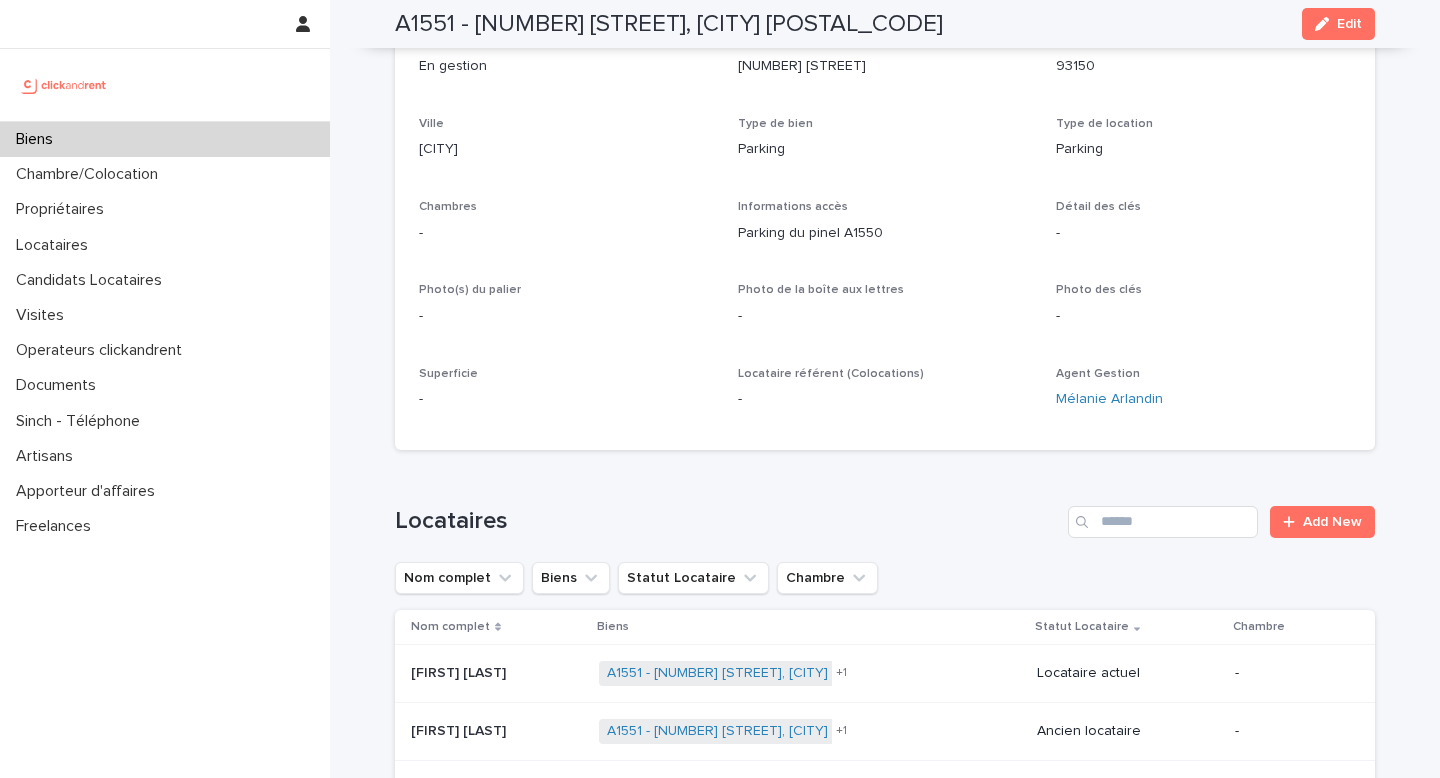 scroll, scrollTop: 0, scrollLeft: 0, axis: both 